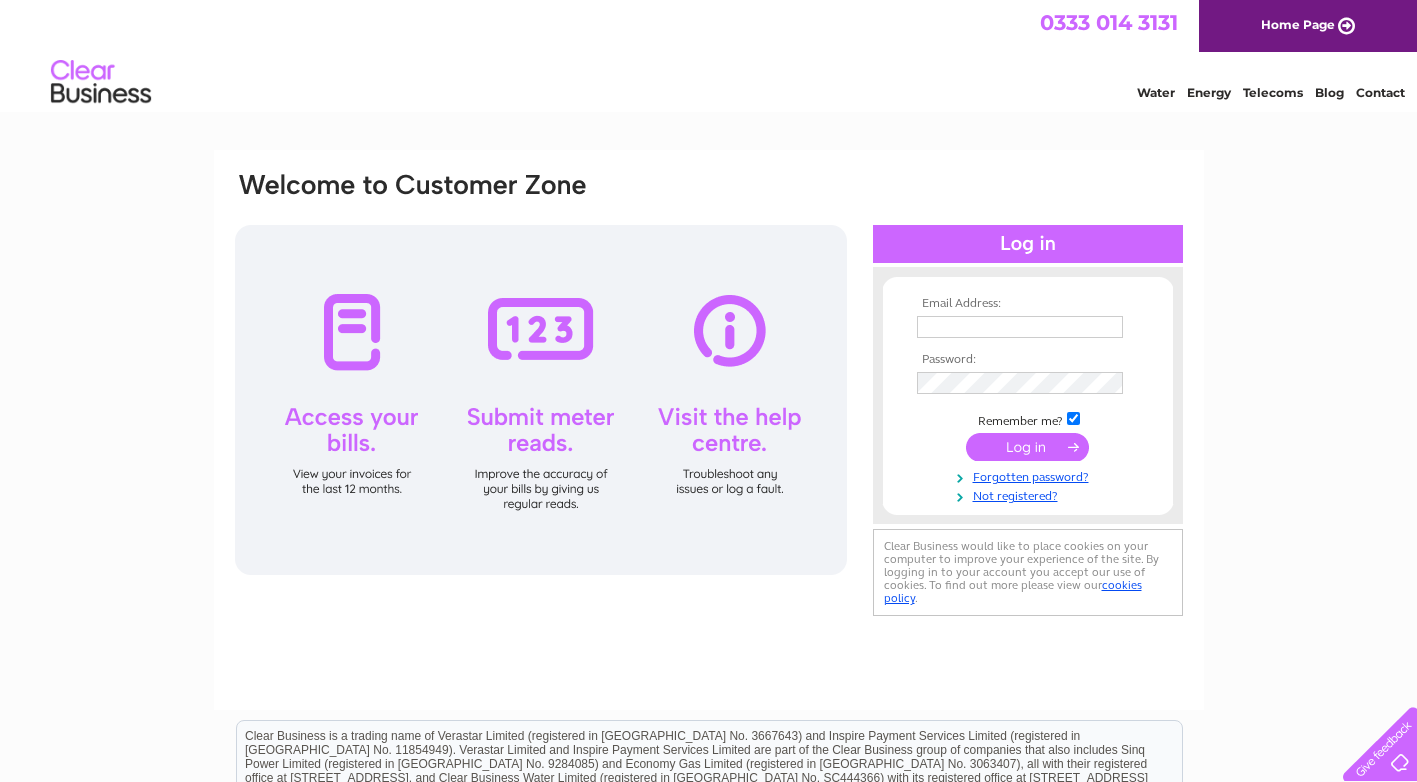 scroll, scrollTop: 0, scrollLeft: 0, axis: both 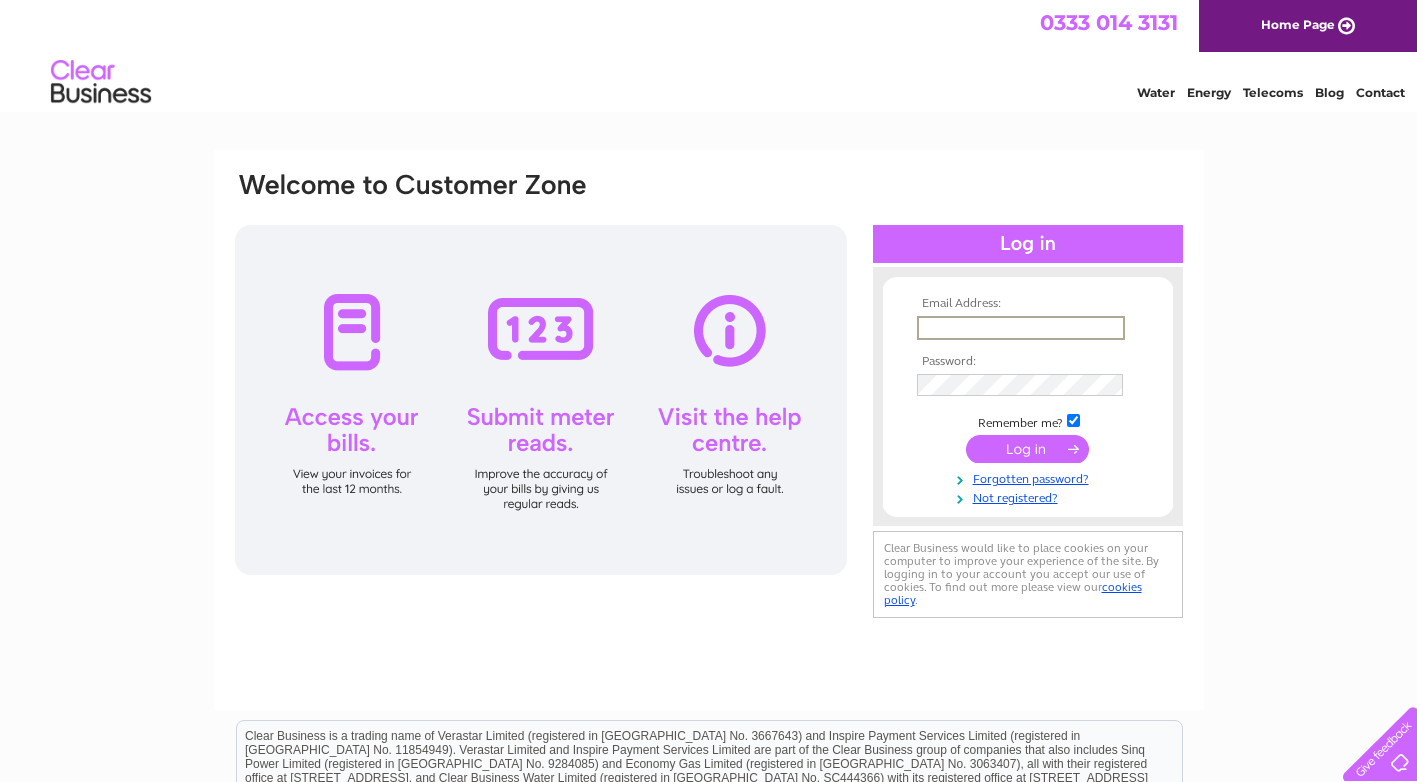 type on "thedrinkels@gmail.com" 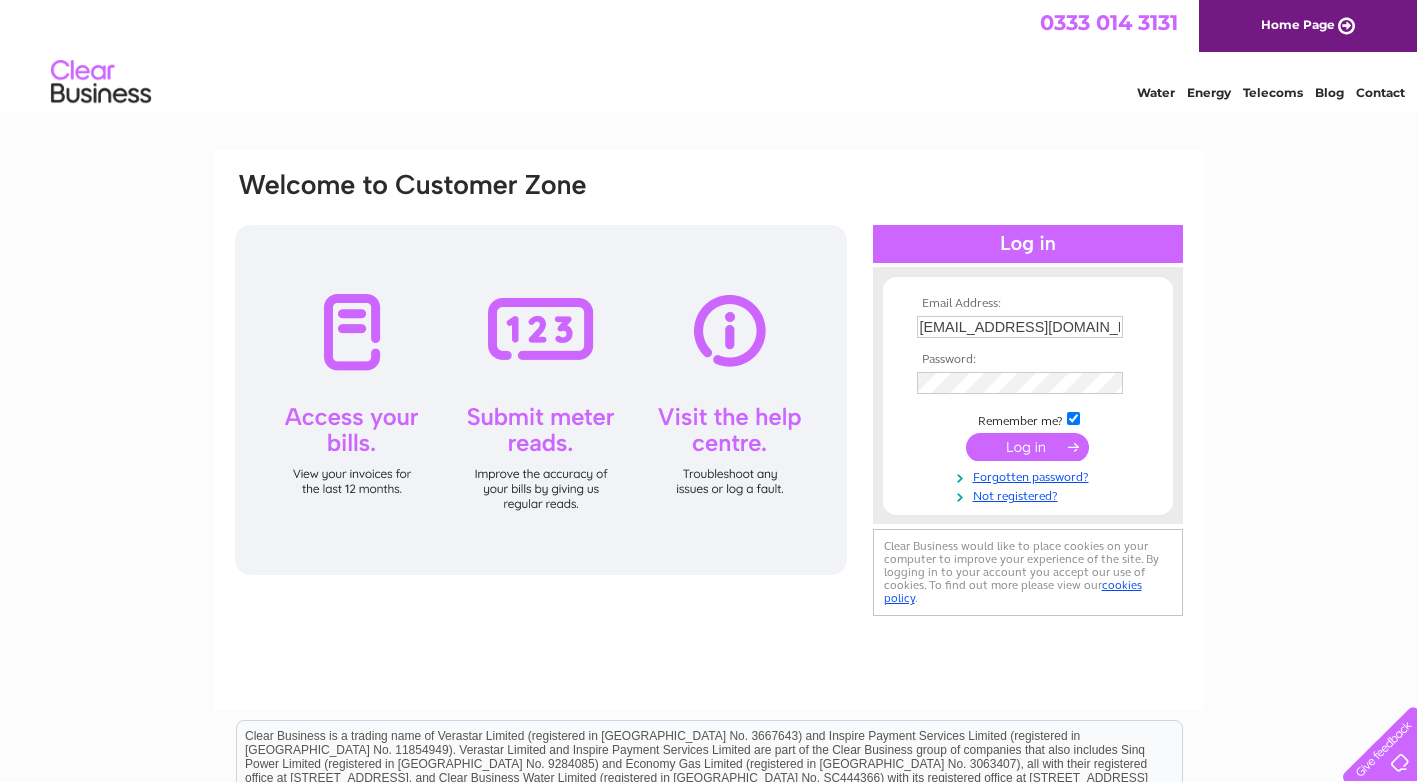 click at bounding box center (1027, 447) 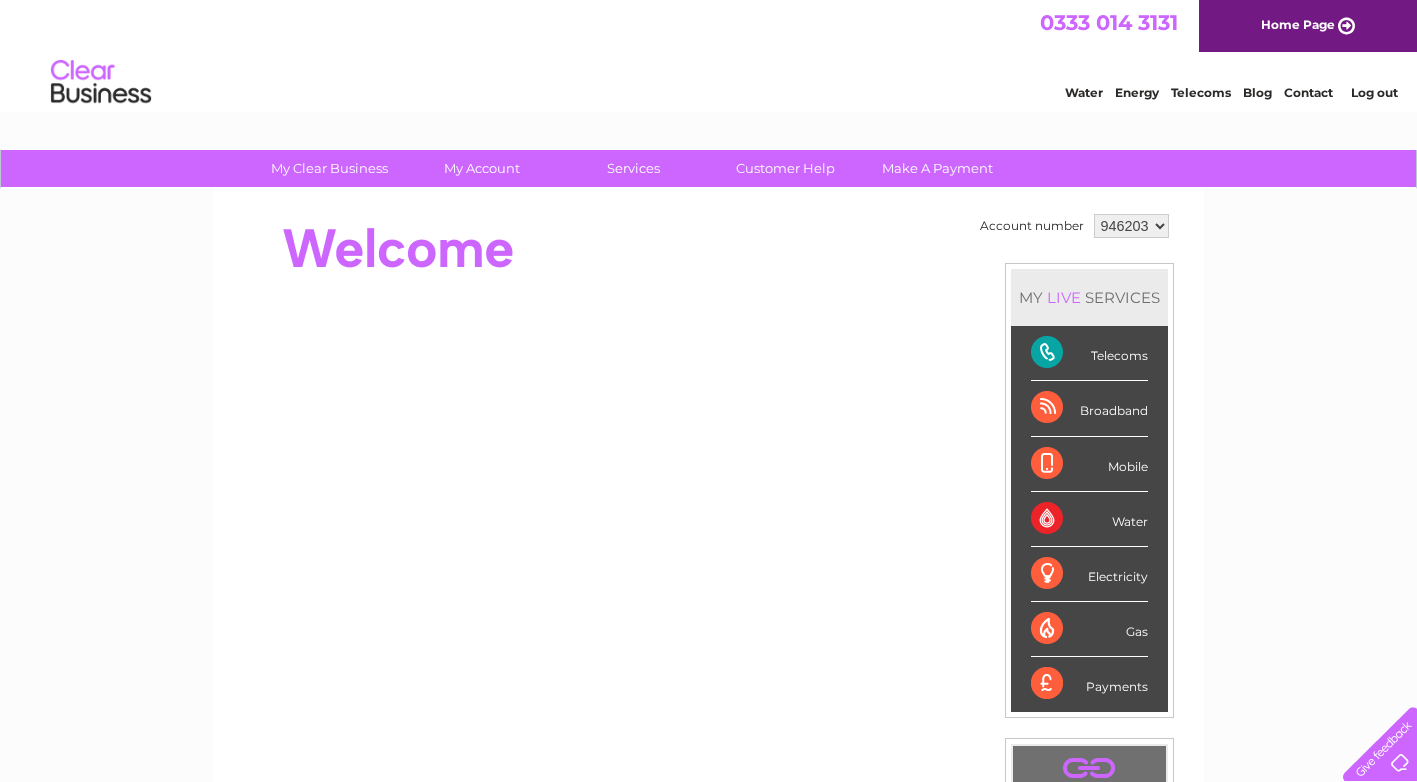 scroll, scrollTop: 0, scrollLeft: 0, axis: both 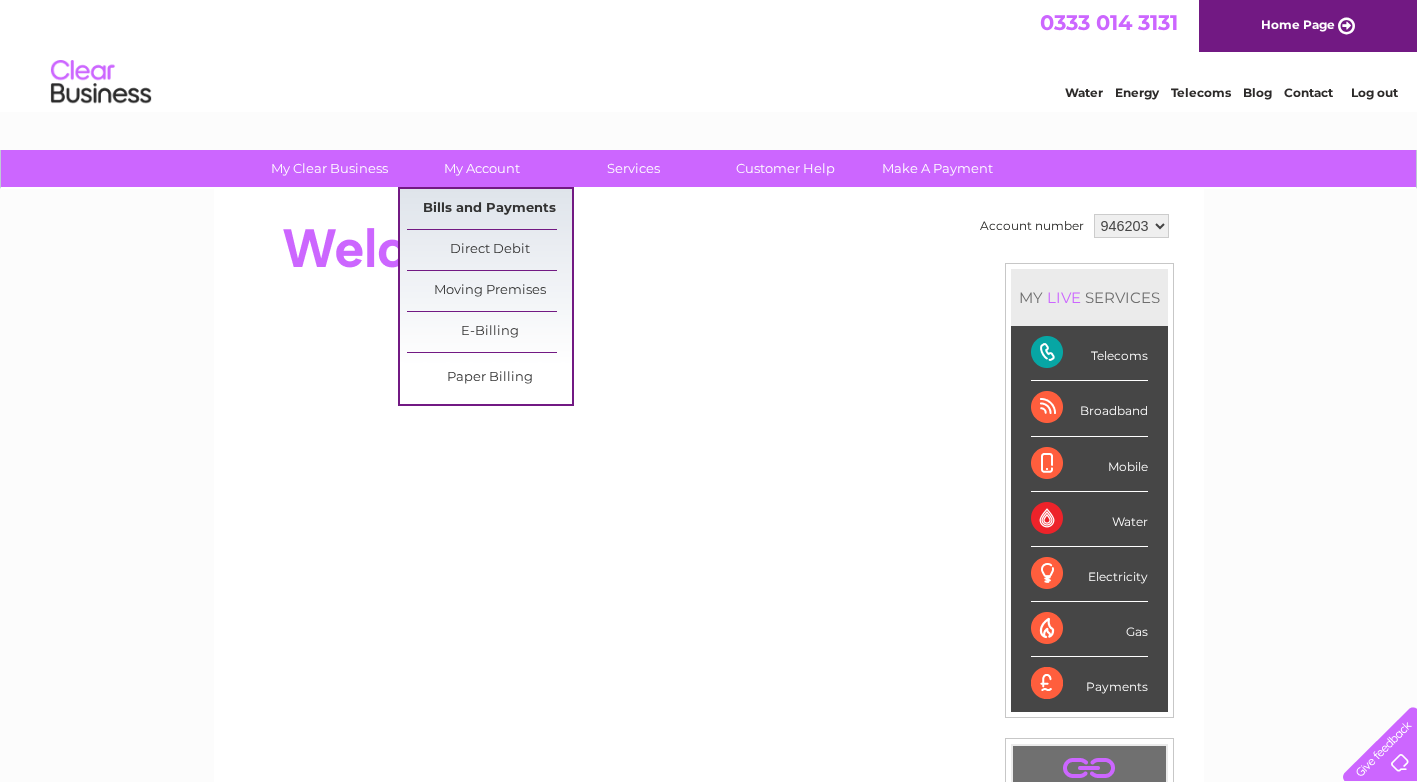 click on "Bills and Payments" at bounding box center (489, 209) 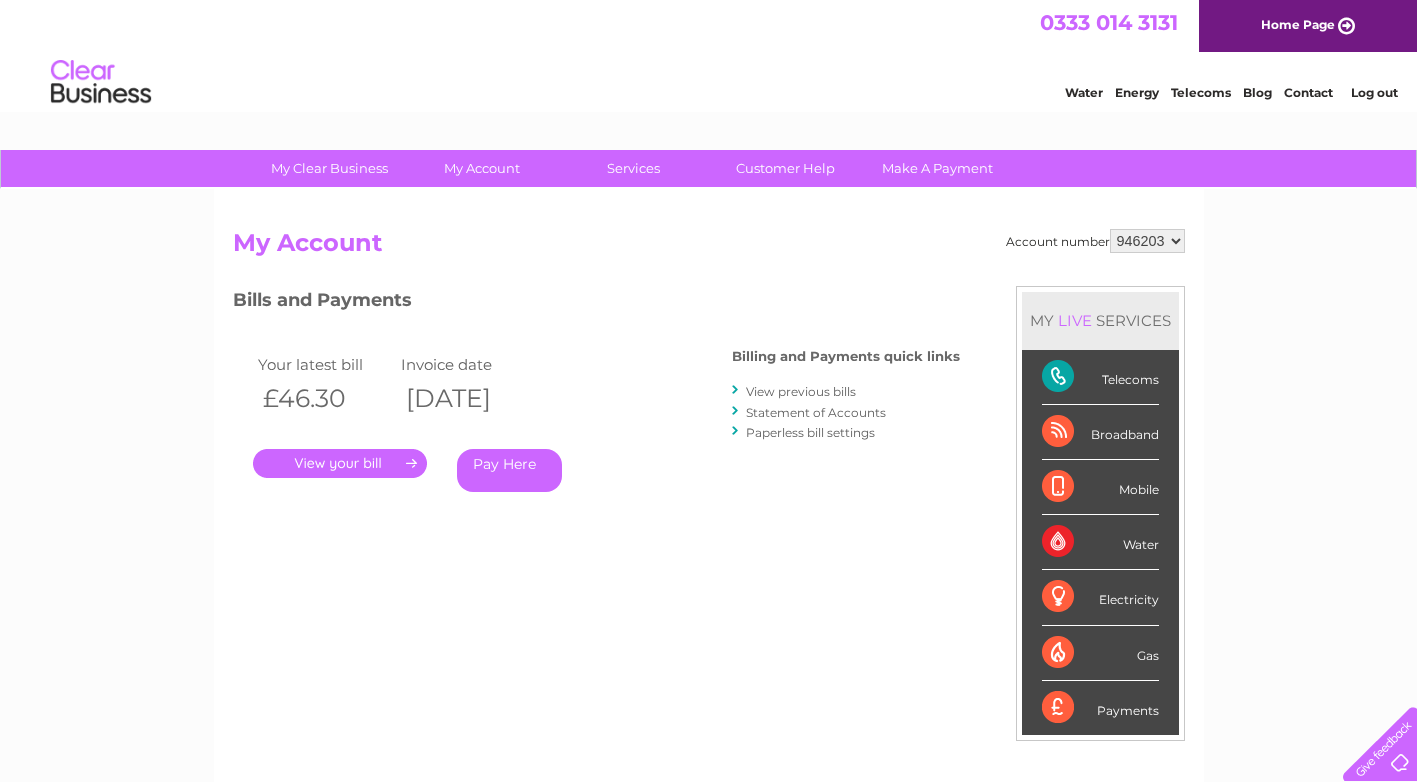 scroll, scrollTop: 0, scrollLeft: 0, axis: both 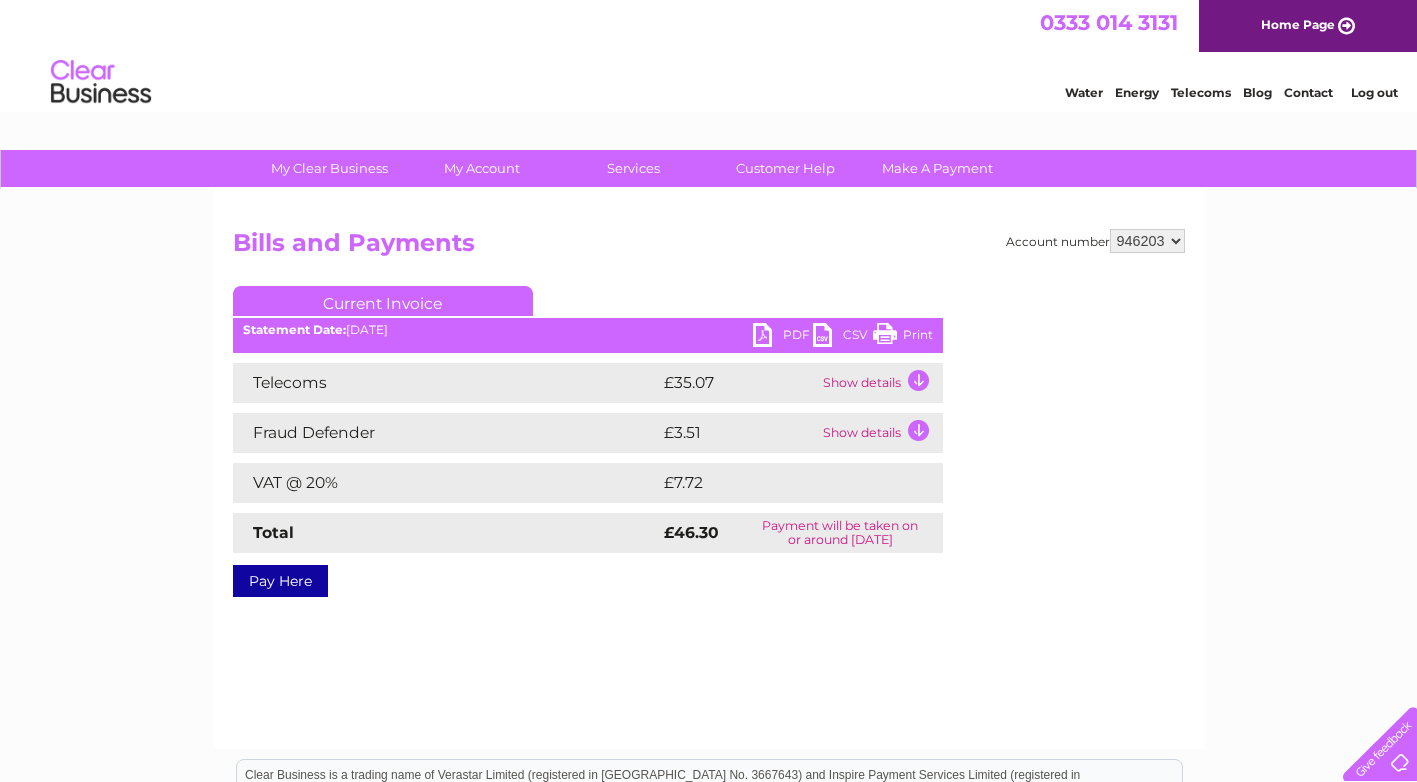 click on "PDF" at bounding box center [783, 337] 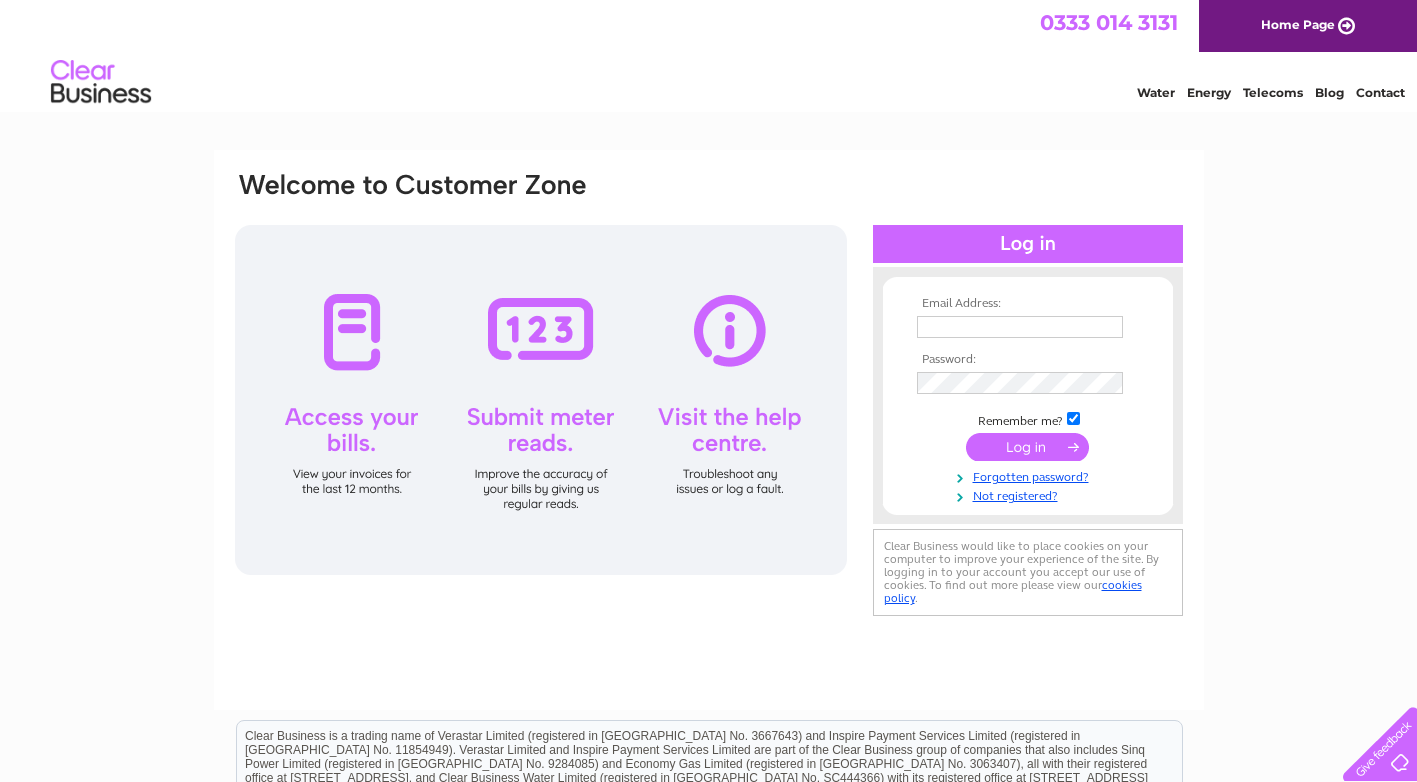 scroll, scrollTop: 0, scrollLeft: 0, axis: both 